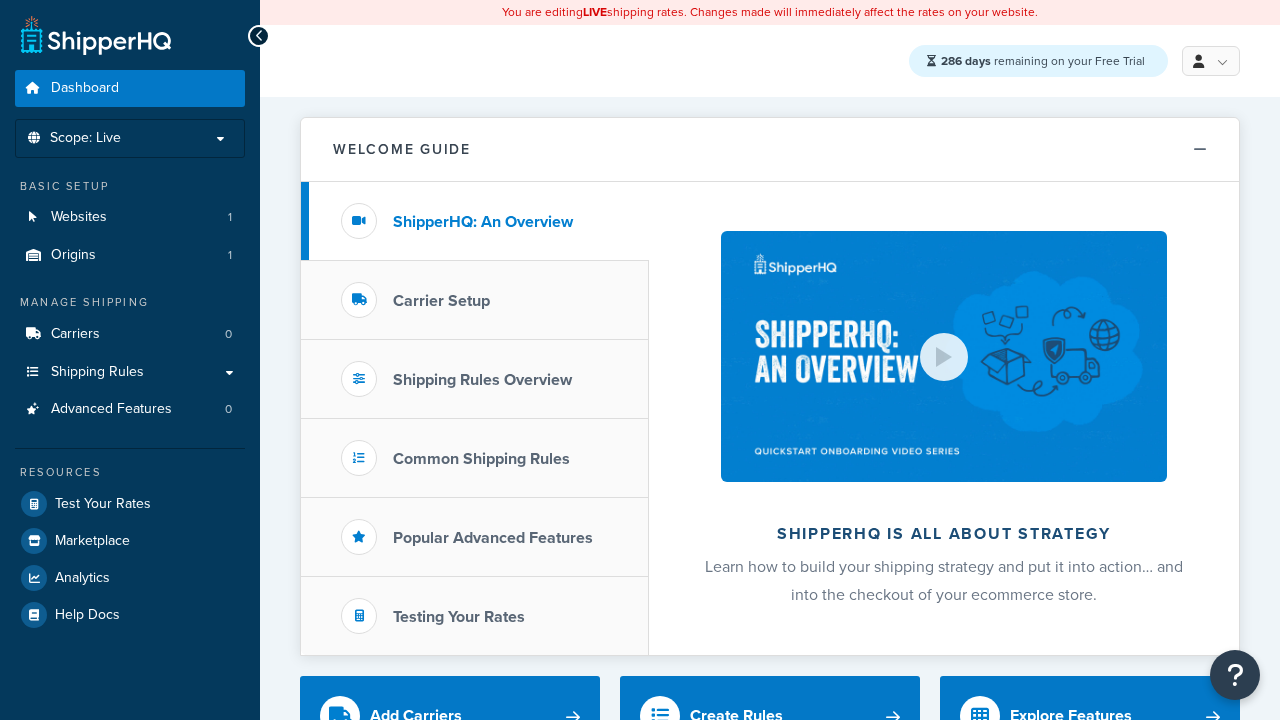 scroll, scrollTop: 0, scrollLeft: 0, axis: both 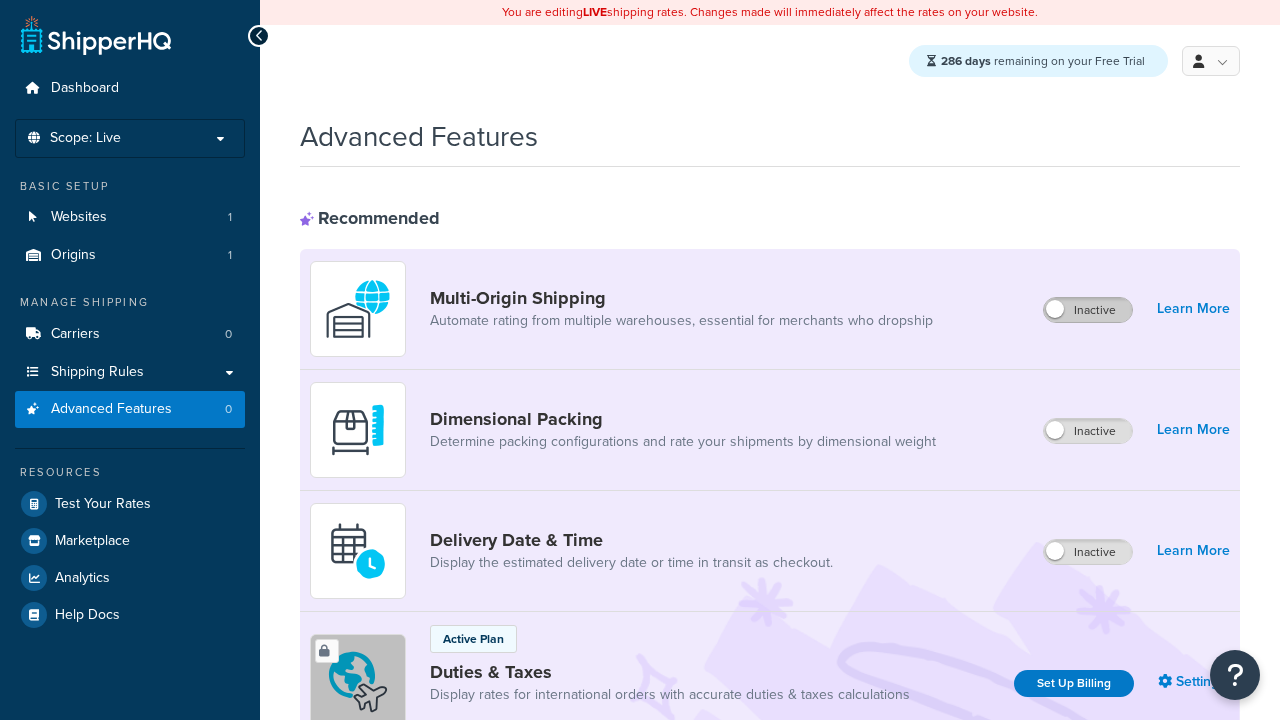 click on "Inactive" at bounding box center [1088, 310] 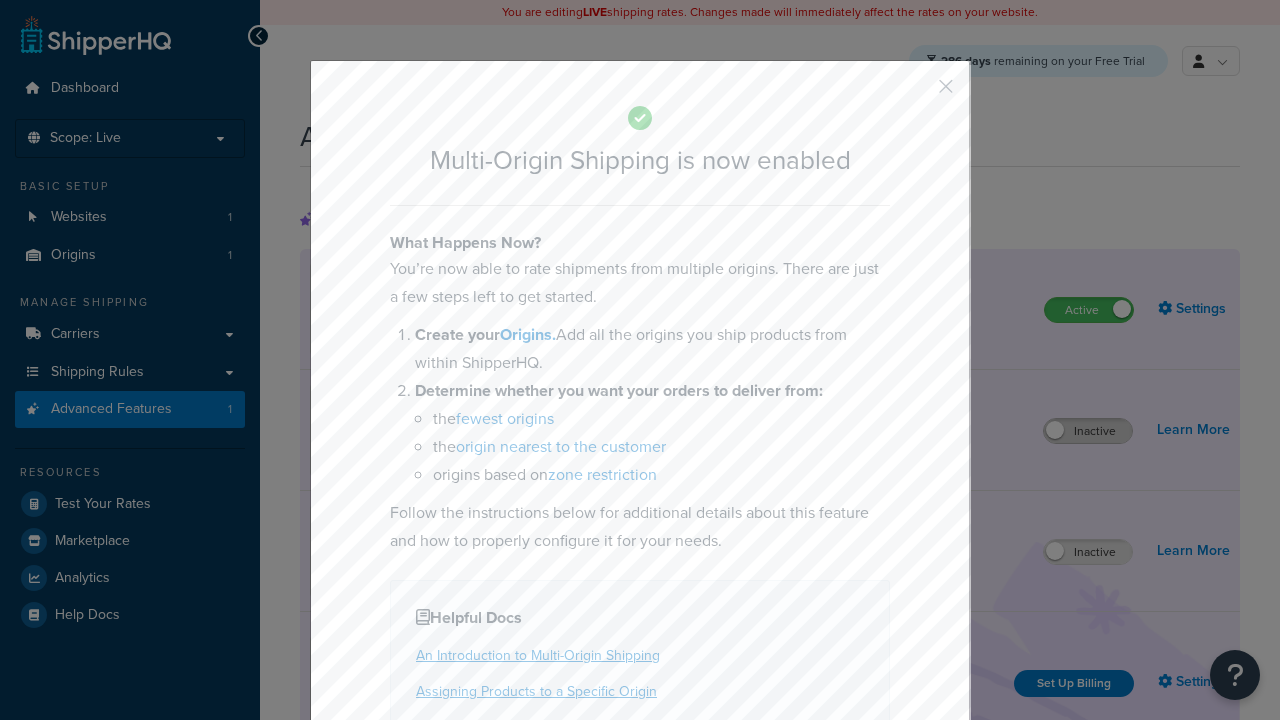 click at bounding box center (916, 93) 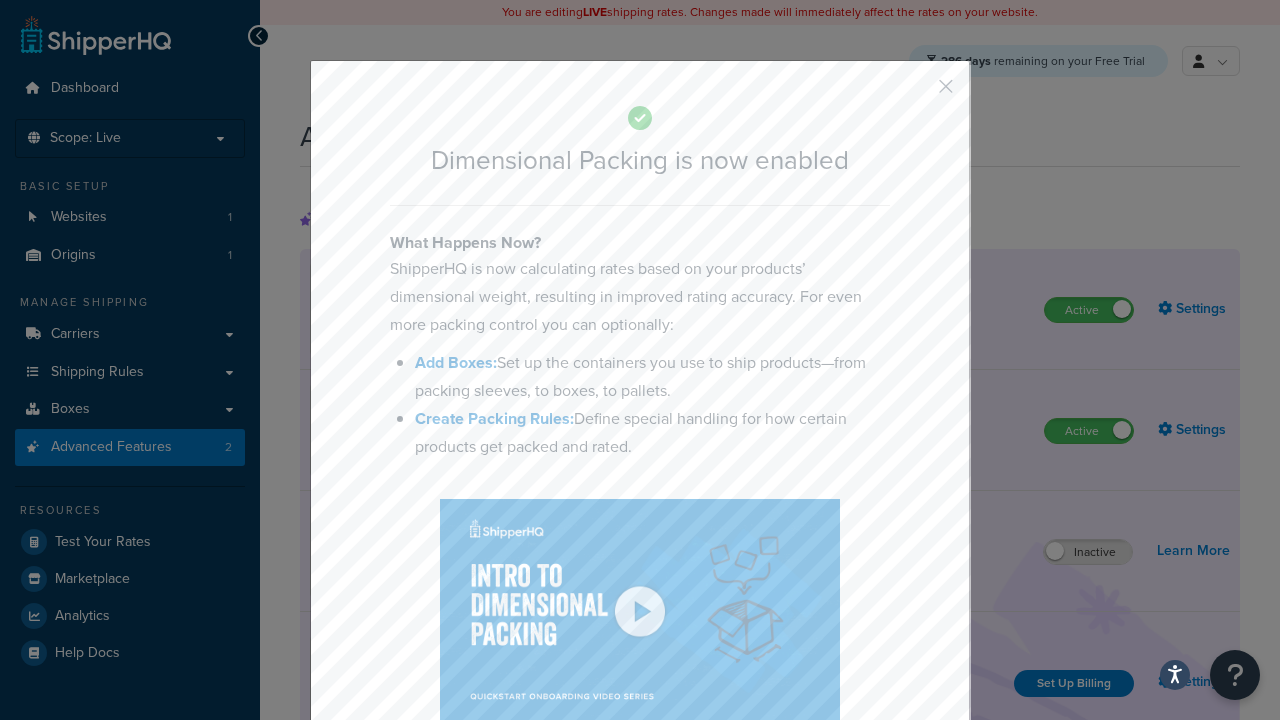 click at bounding box center [916, 93] 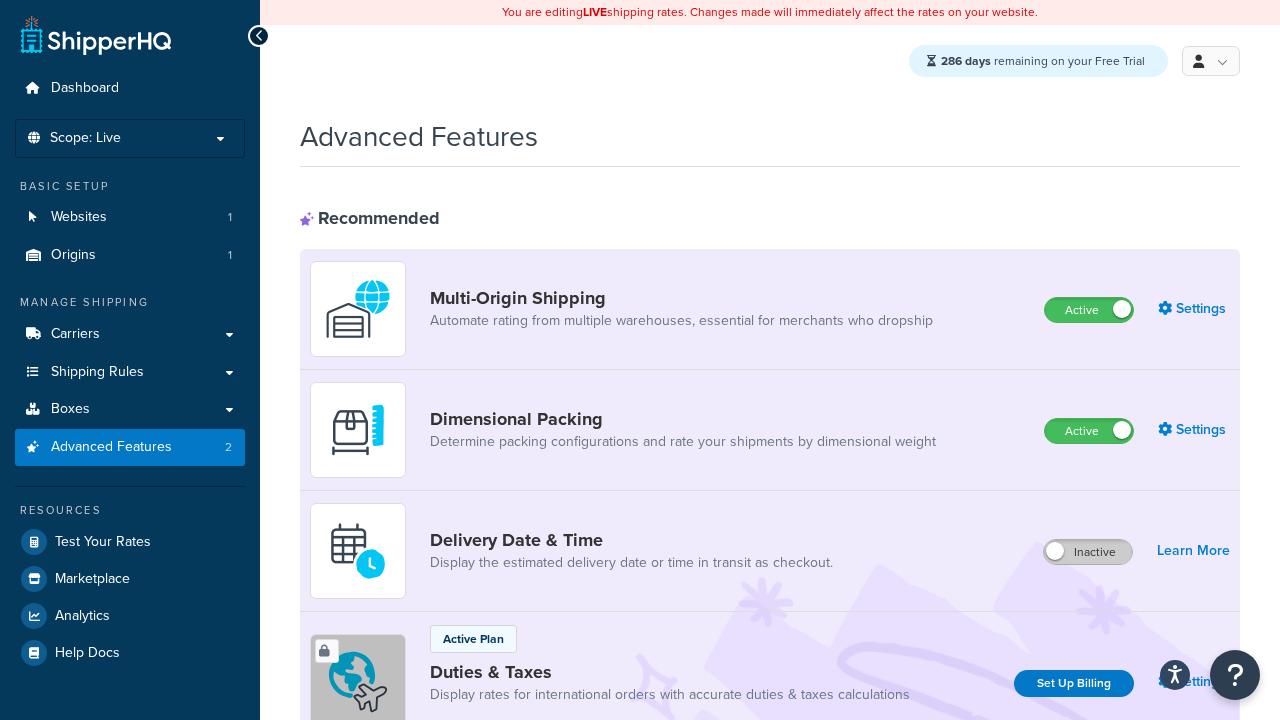 click on "Inactive" at bounding box center (1088, 552) 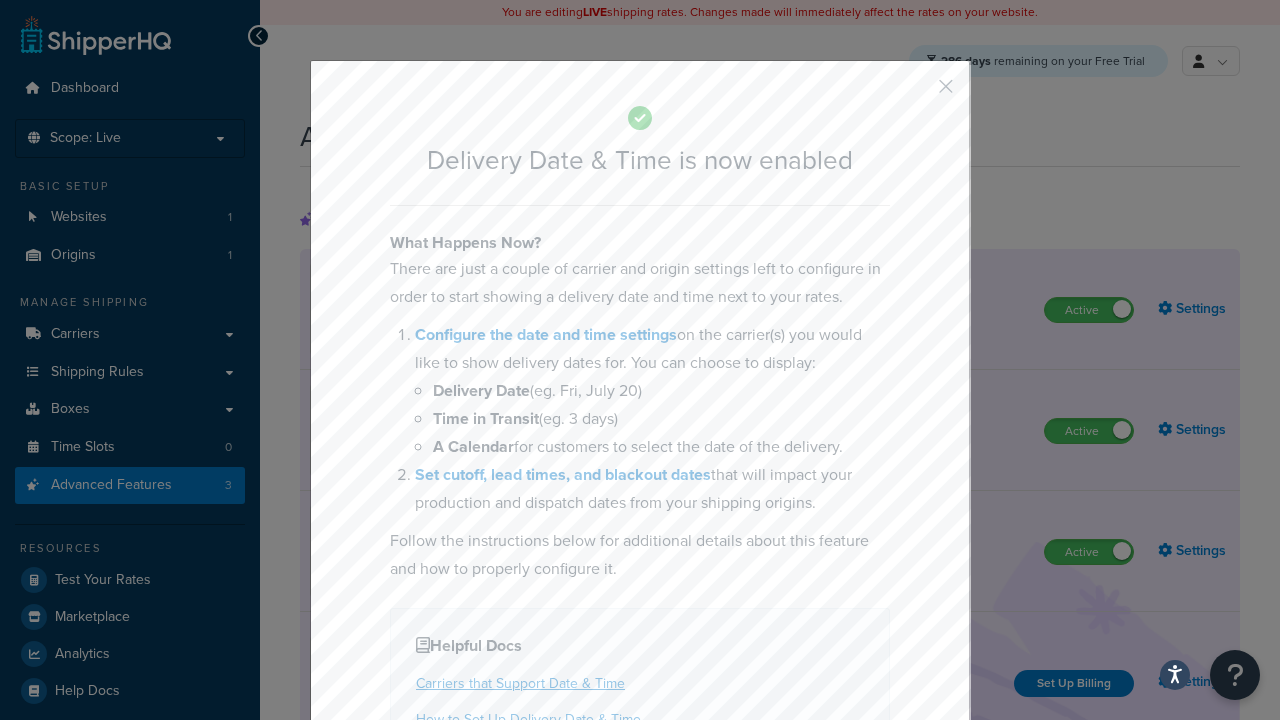 click at bounding box center [916, 93] 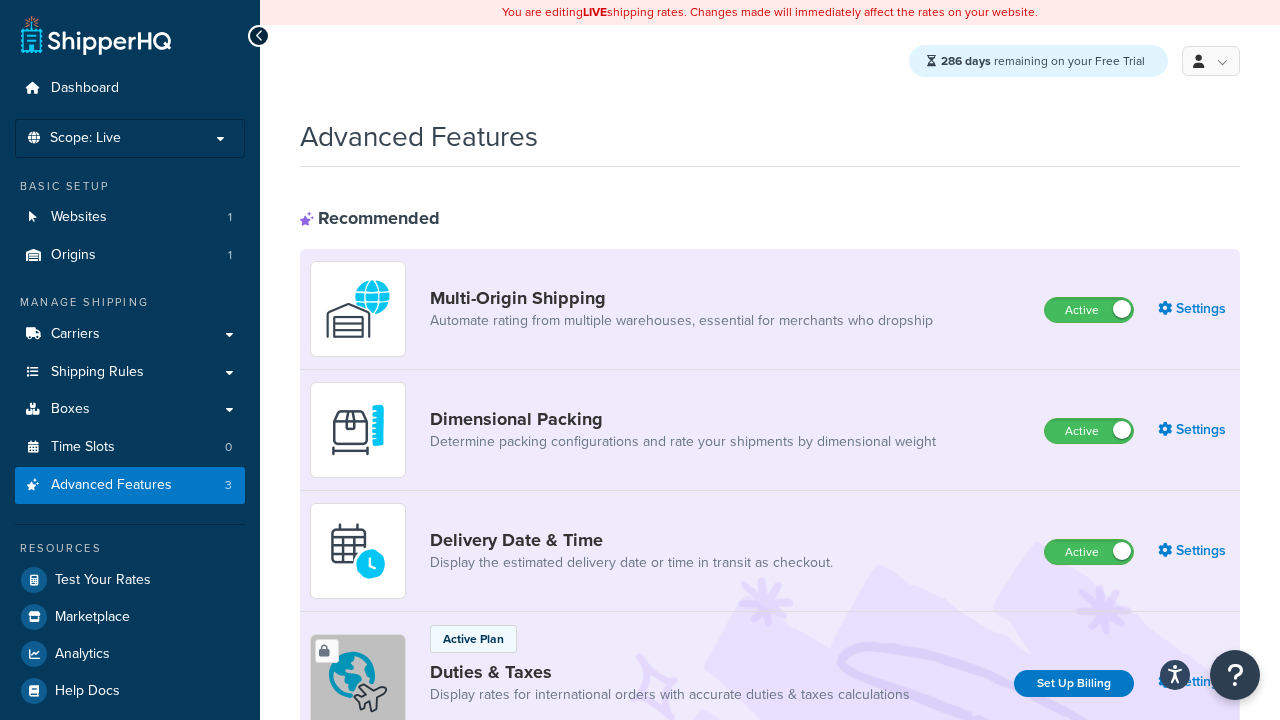 click on "Inactive" at bounding box center (1088, 887) 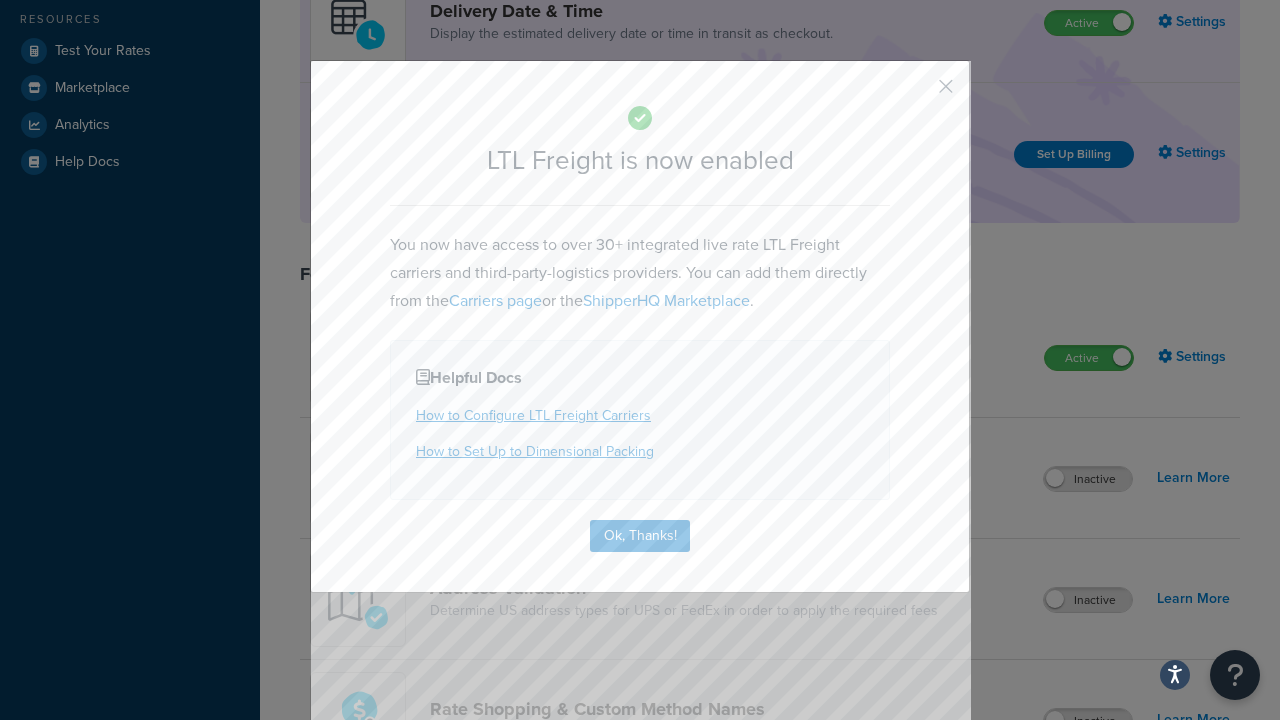 click at bounding box center [916, 93] 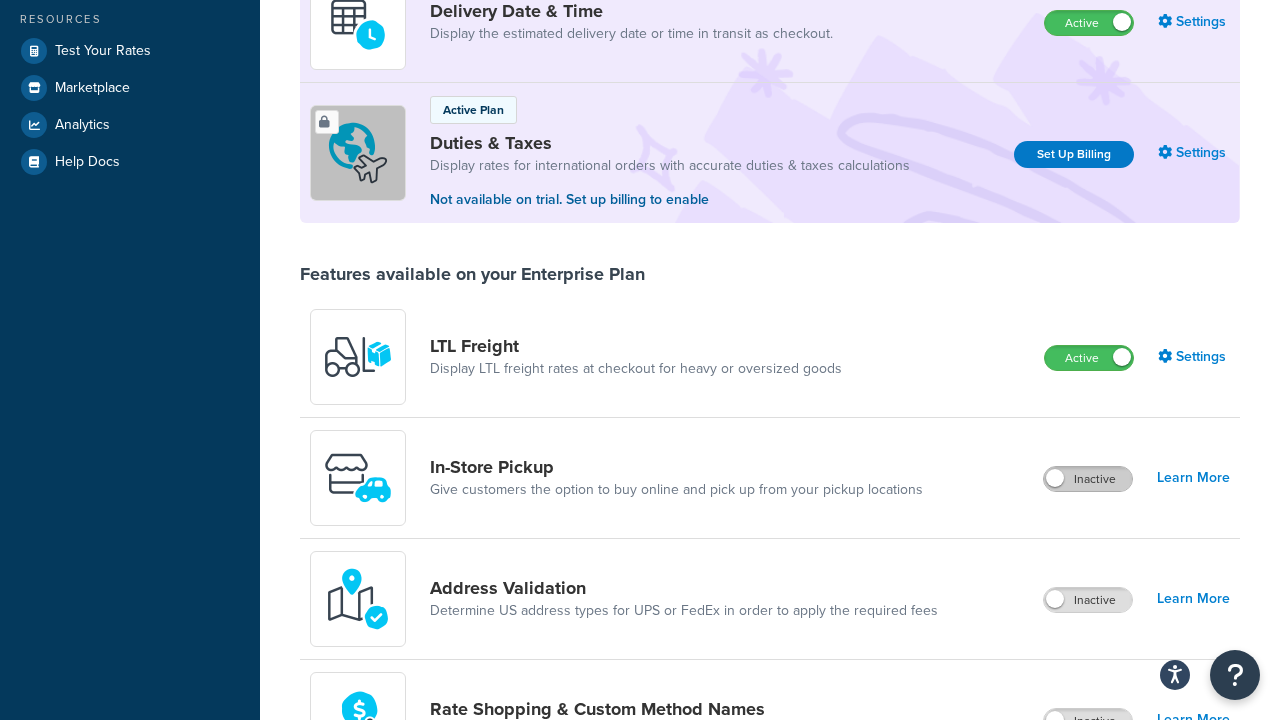 click on "Inactive" at bounding box center [1088, 479] 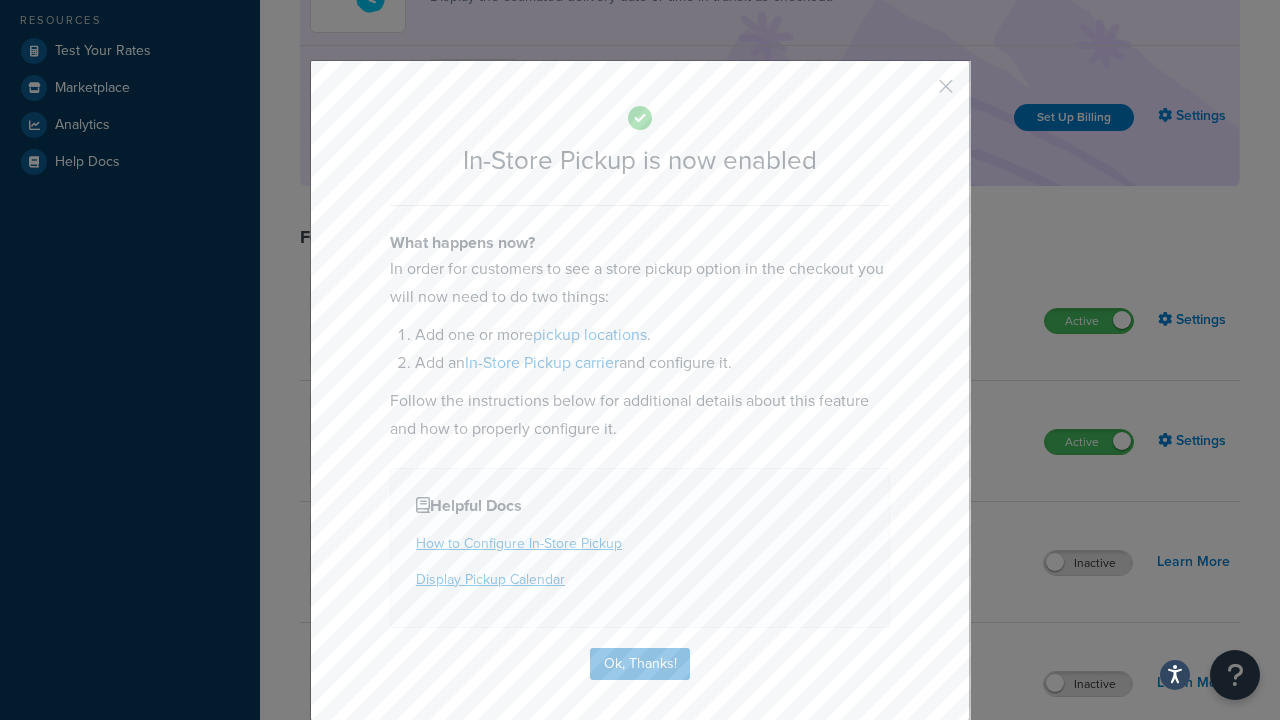 click at bounding box center [916, 93] 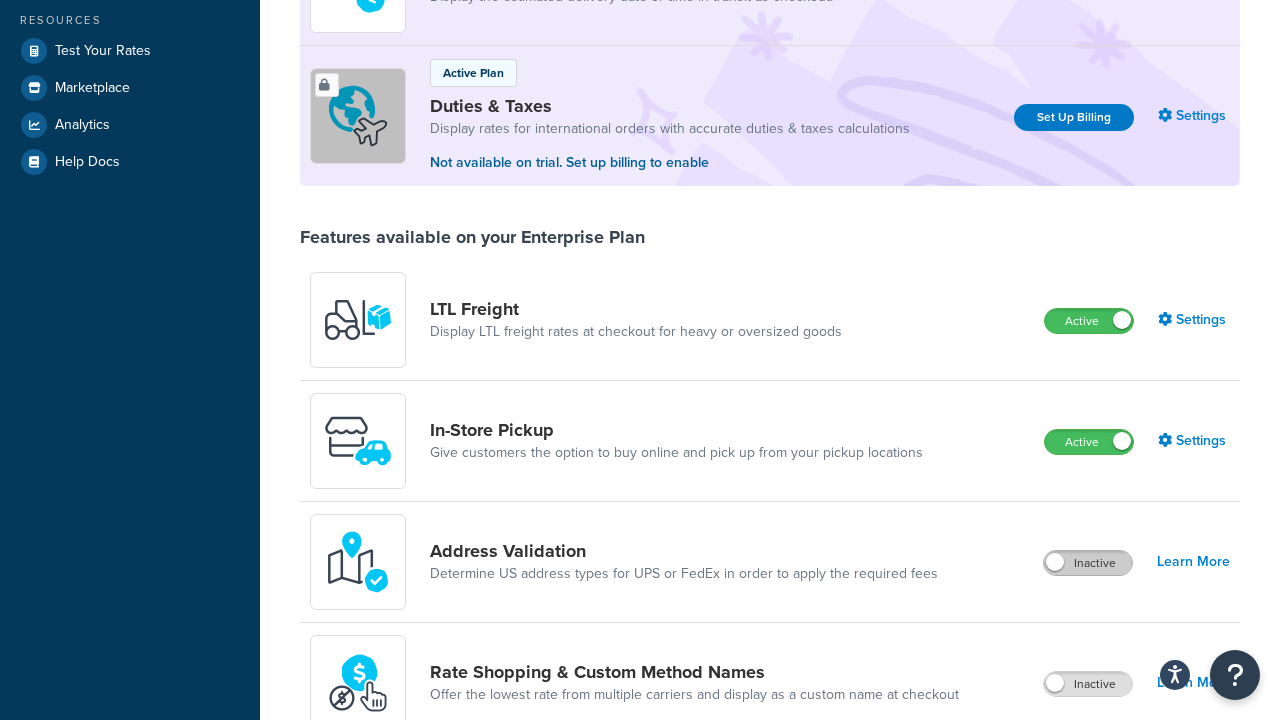 click on "Inactive" at bounding box center (1088, 563) 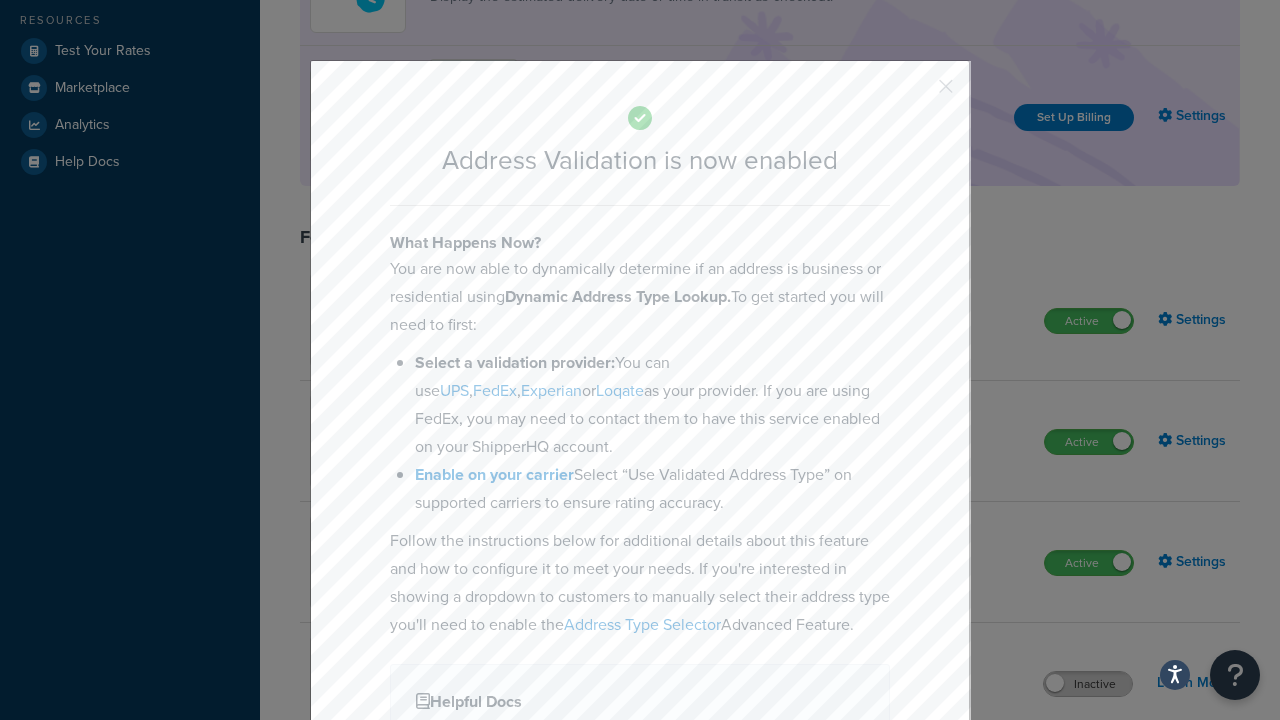 click at bounding box center [916, 93] 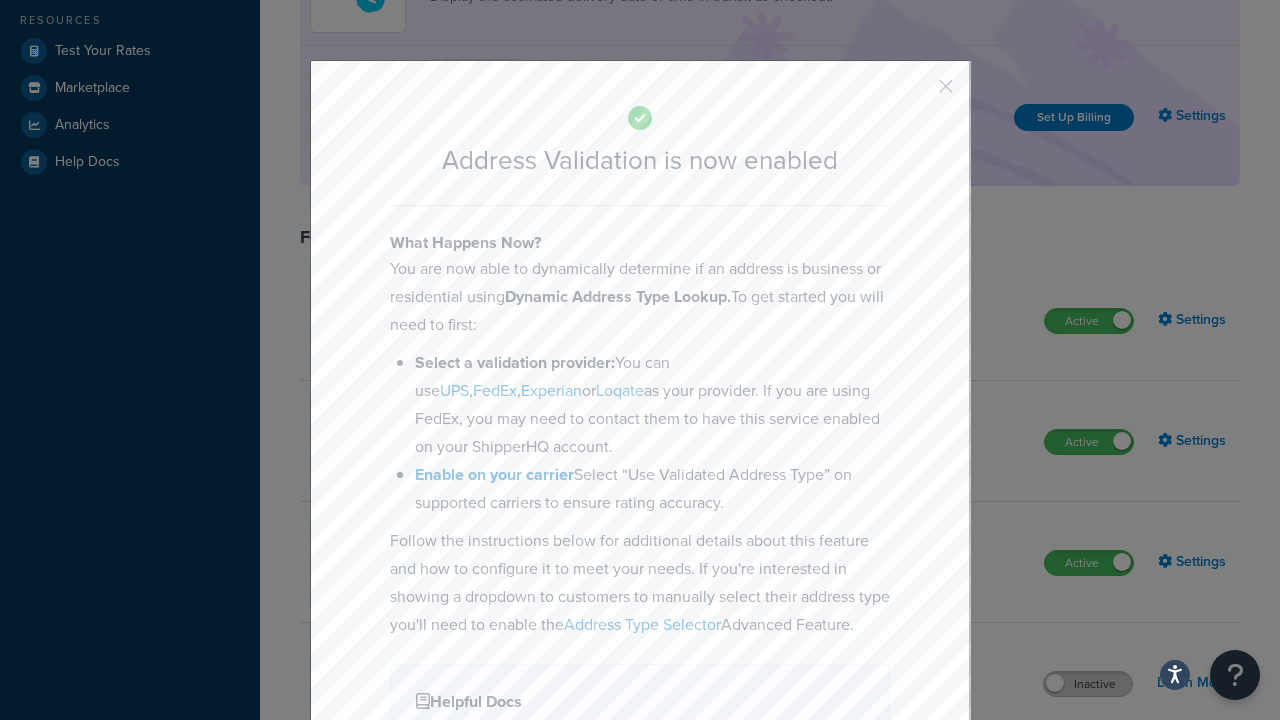 click on "Inactive" at bounding box center (1088, 684) 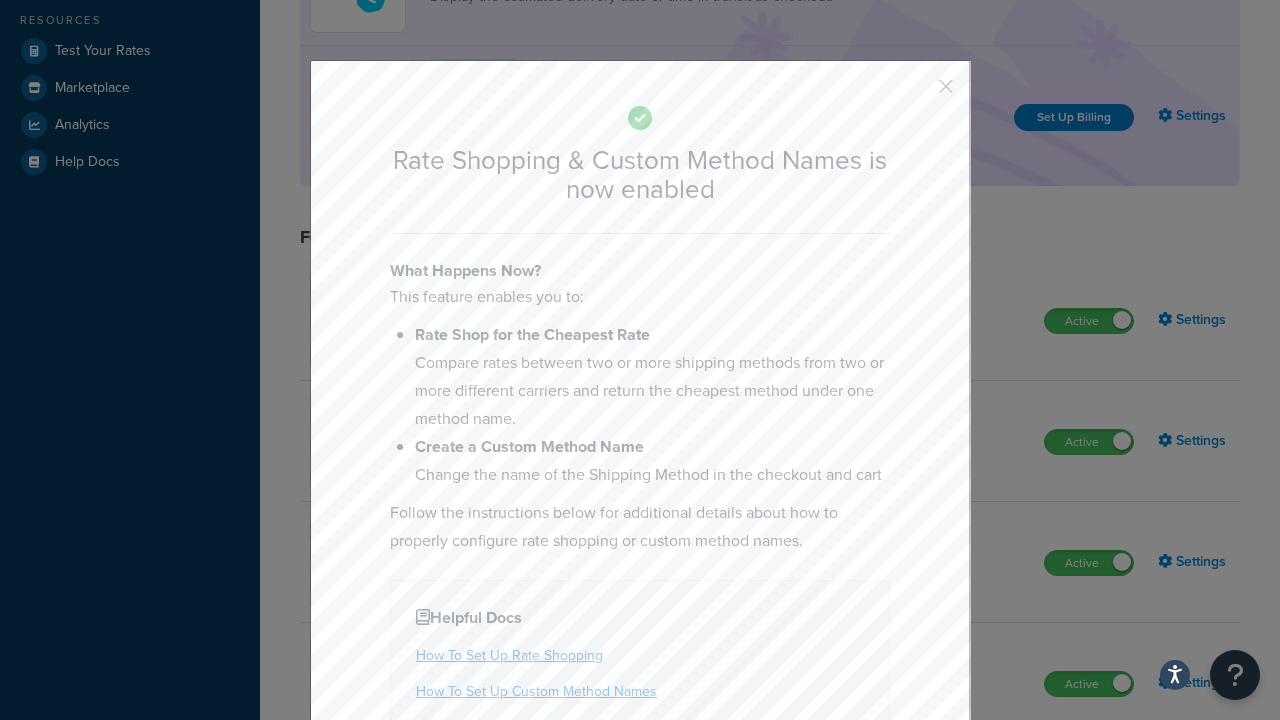 click at bounding box center (916, 93) 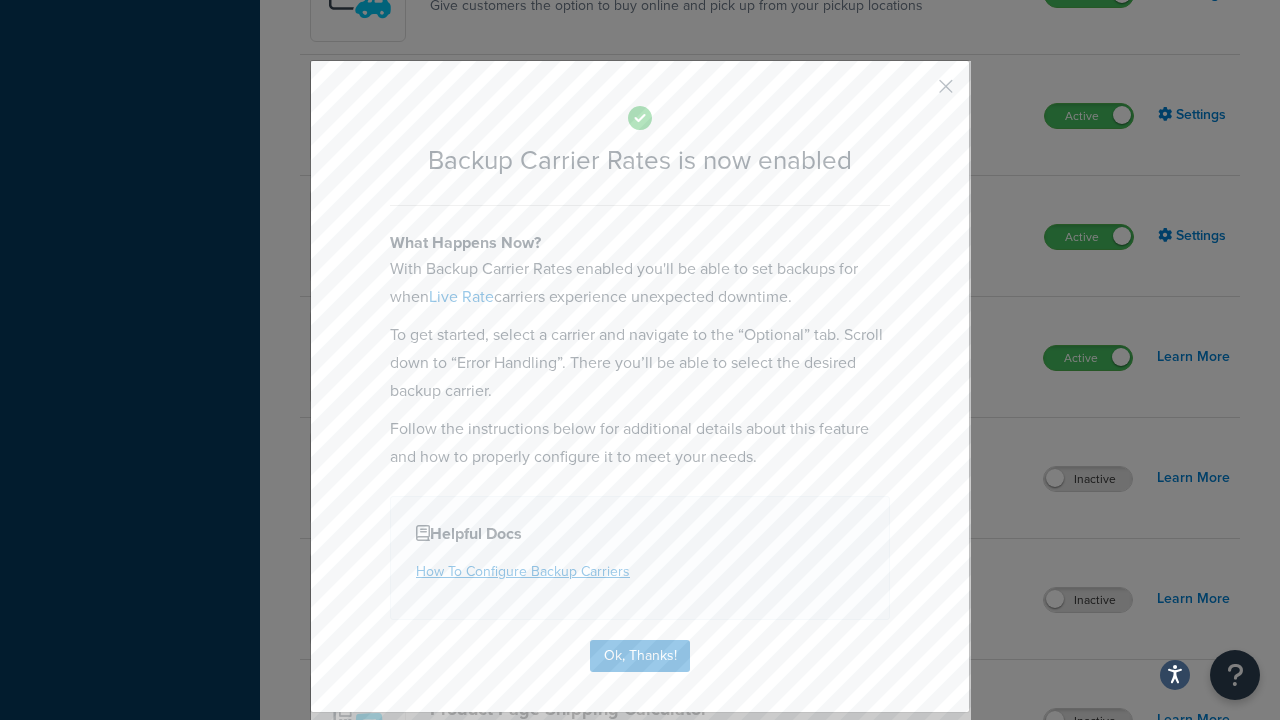 click at bounding box center [916, 93] 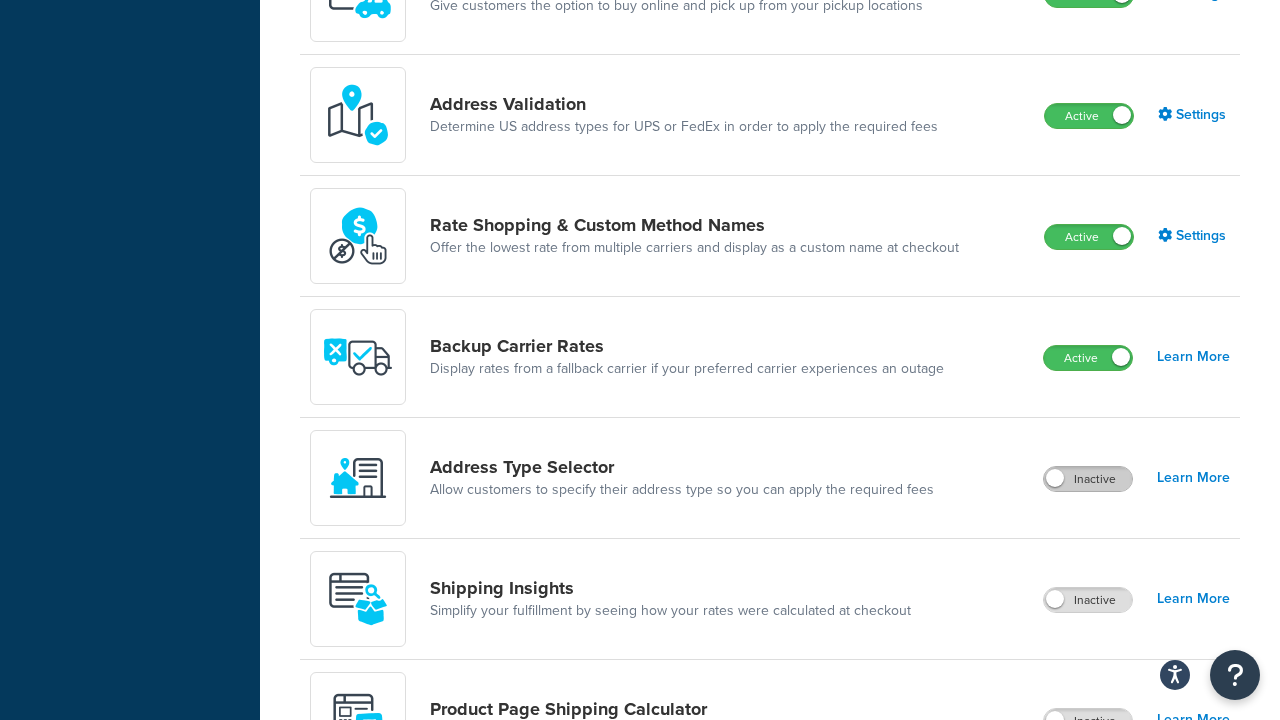 click on "Inactive" at bounding box center [1088, 479] 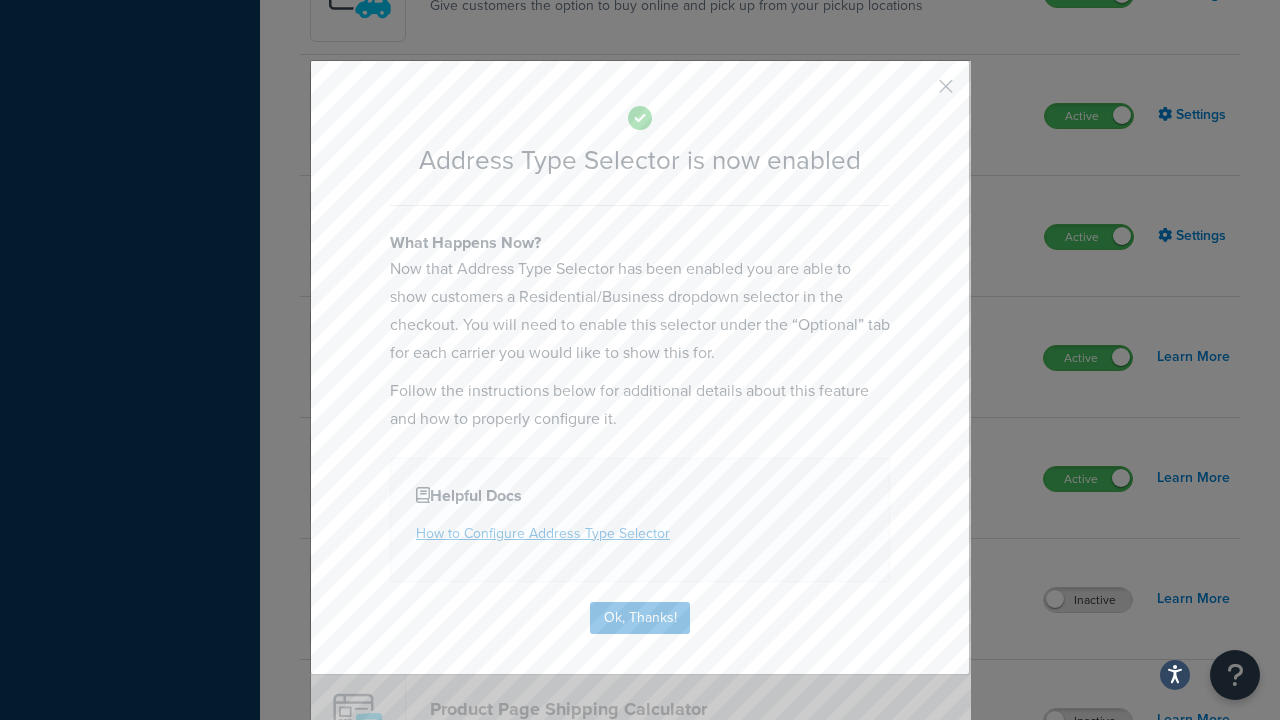 click at bounding box center [916, 93] 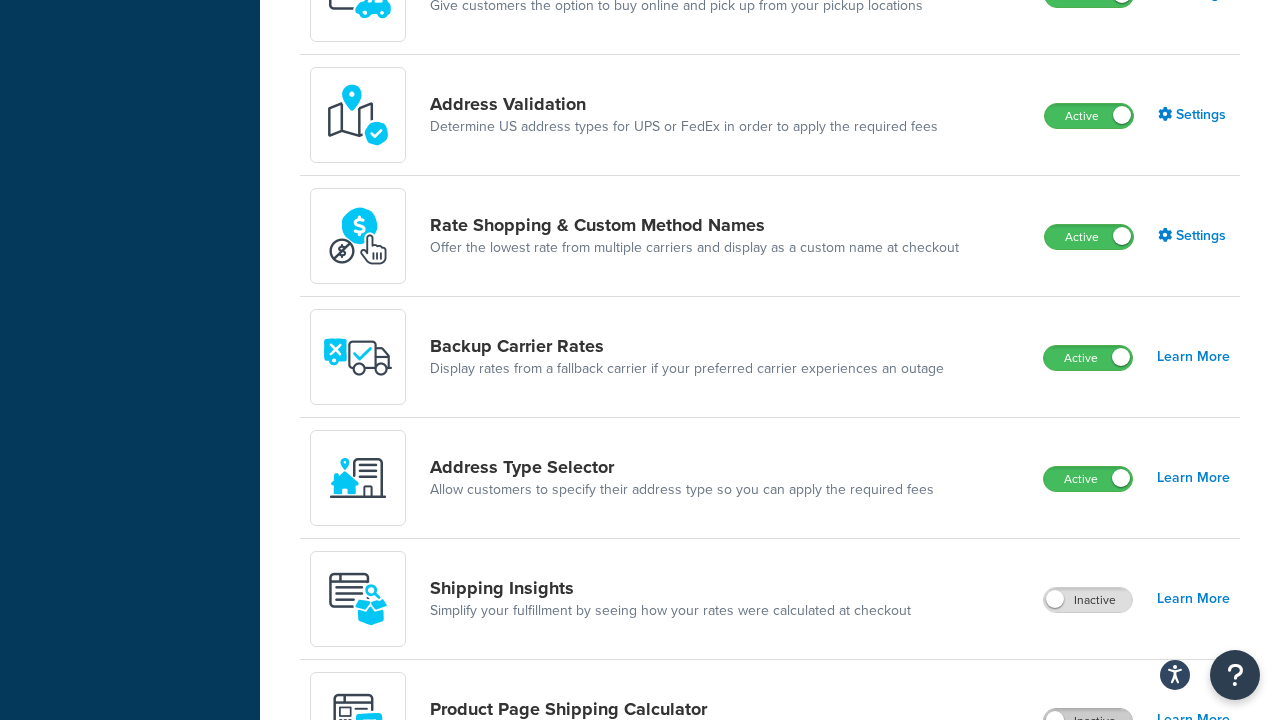click on "Inactive" at bounding box center [1088, 721] 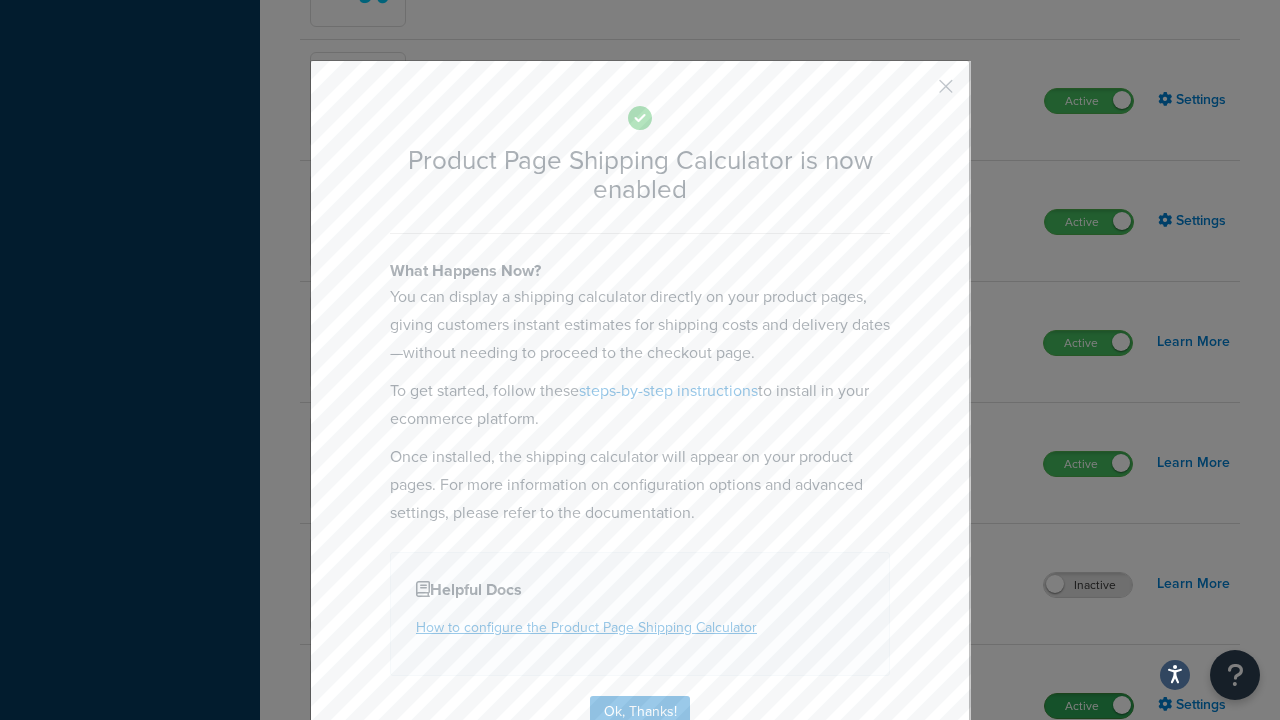 click at bounding box center [916, 93] 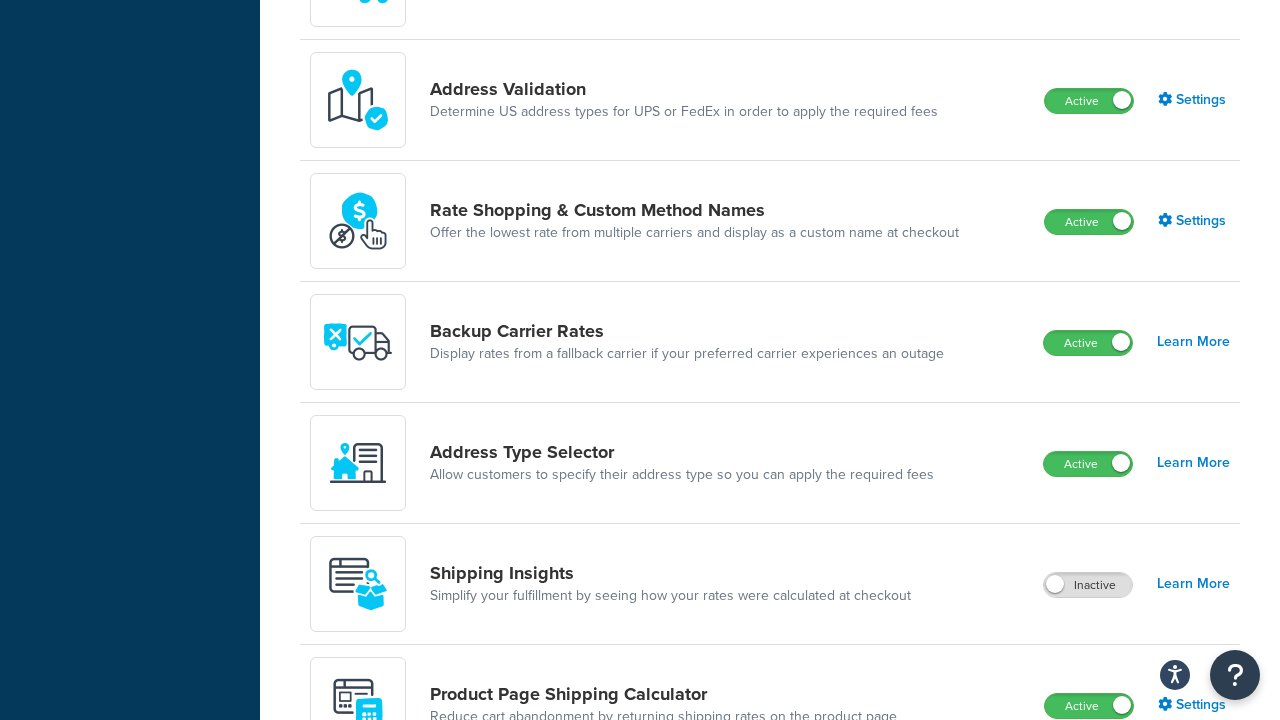 click on "Inactive" at bounding box center [1088, 827] 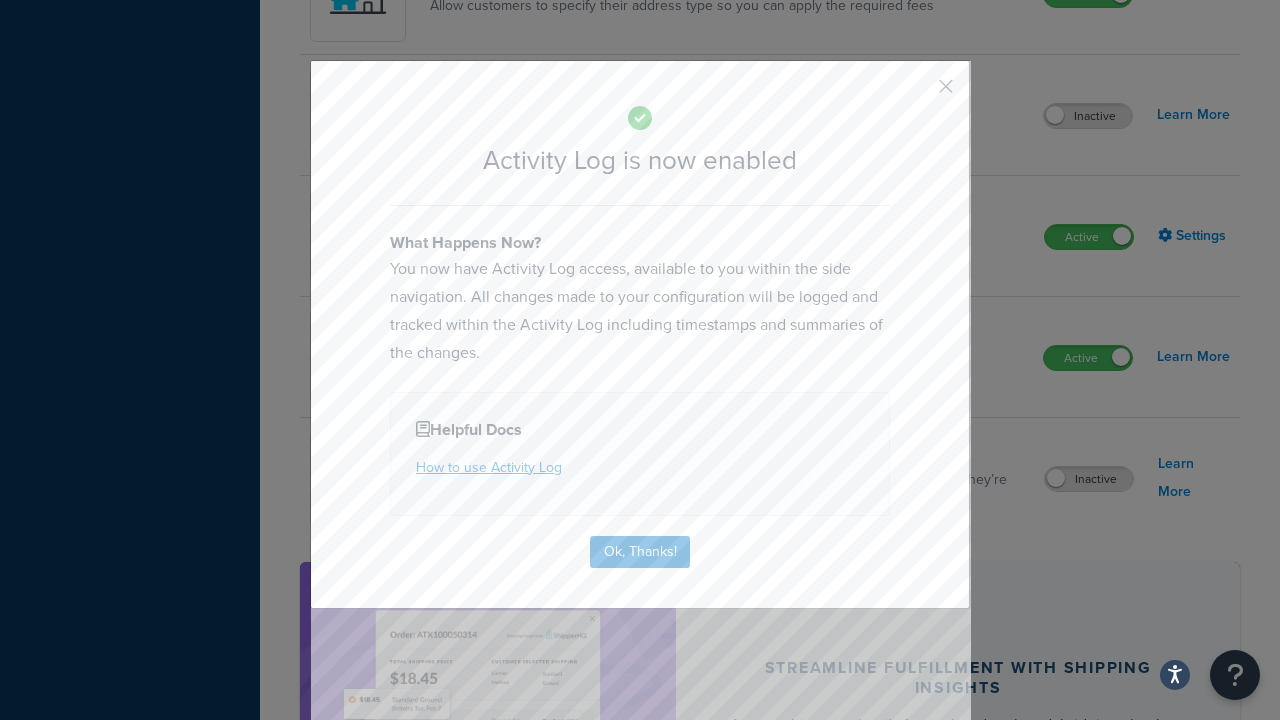 click at bounding box center (916, 93) 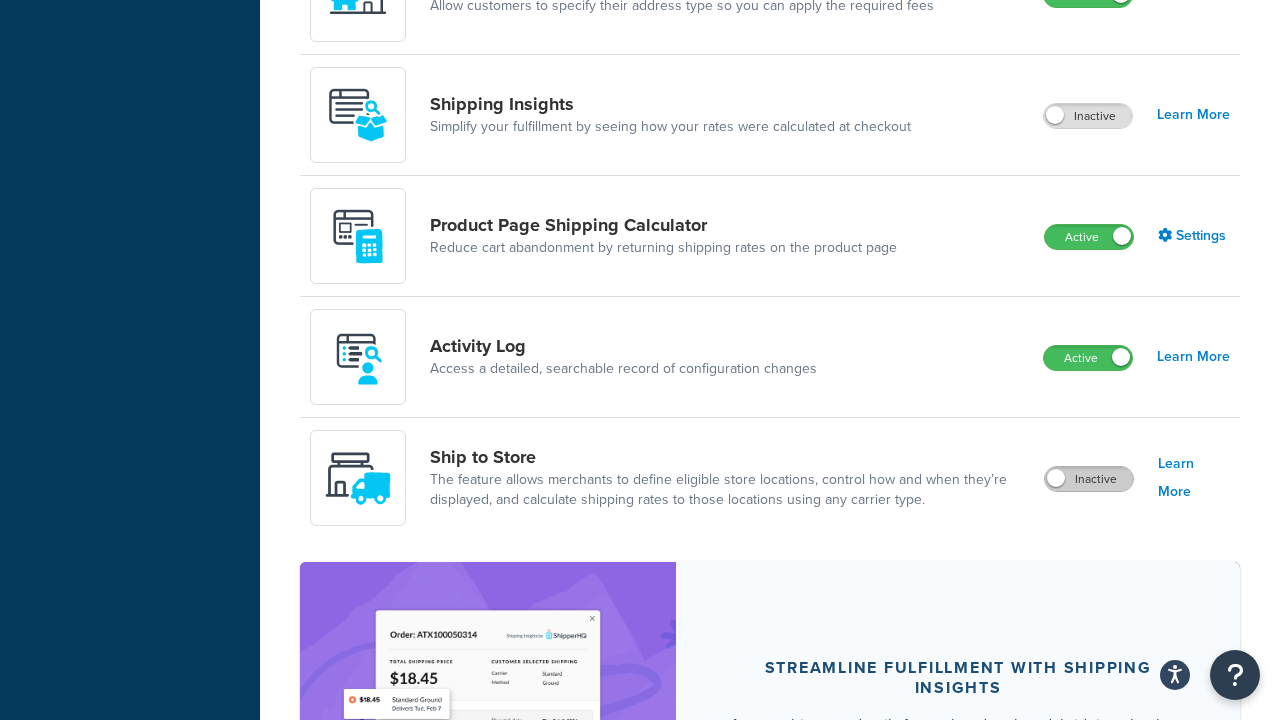 click on "Inactive" at bounding box center [1089, 479] 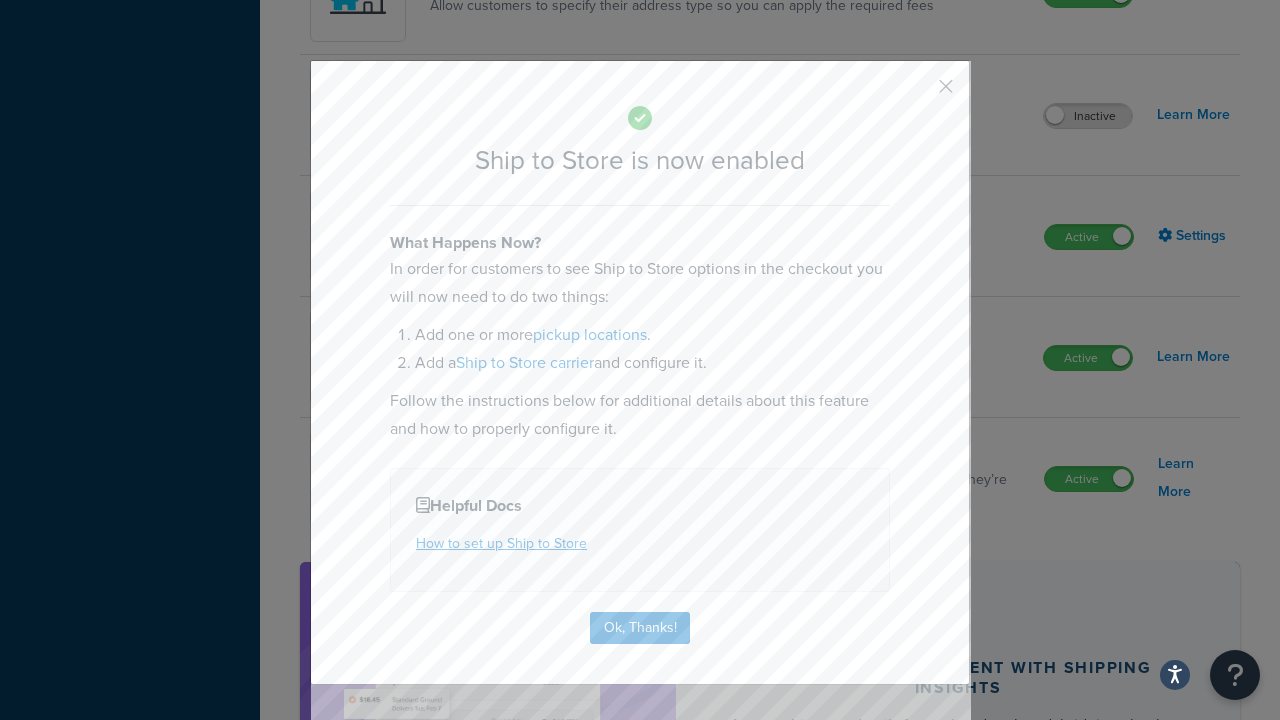 click at bounding box center (916, 93) 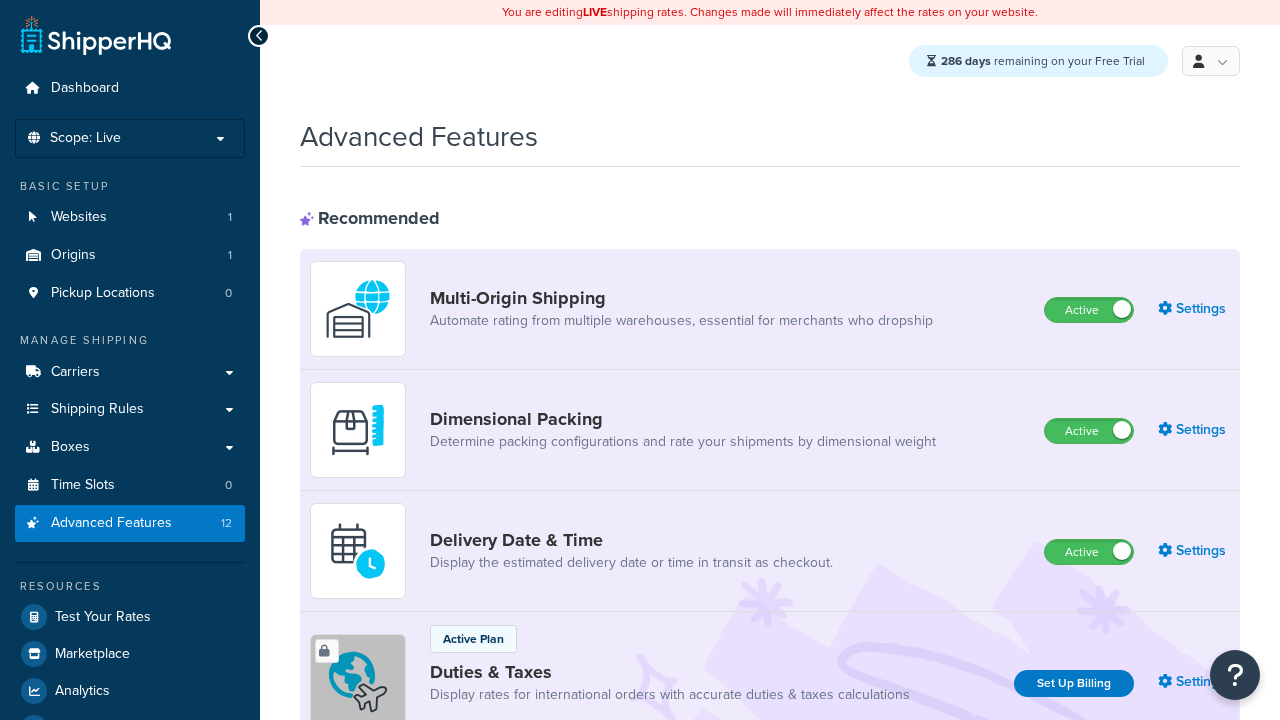 scroll, scrollTop: 1255, scrollLeft: 0, axis: vertical 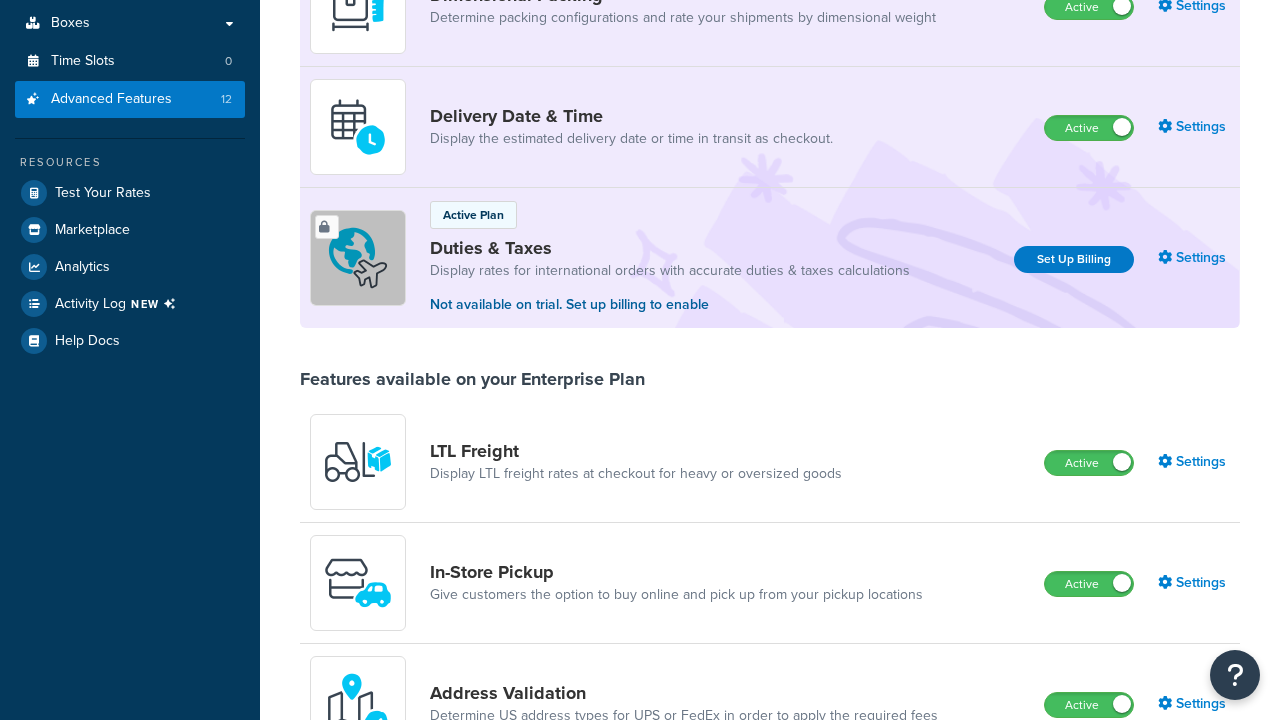 click on "Inactive" at bounding box center [1088, 1189] 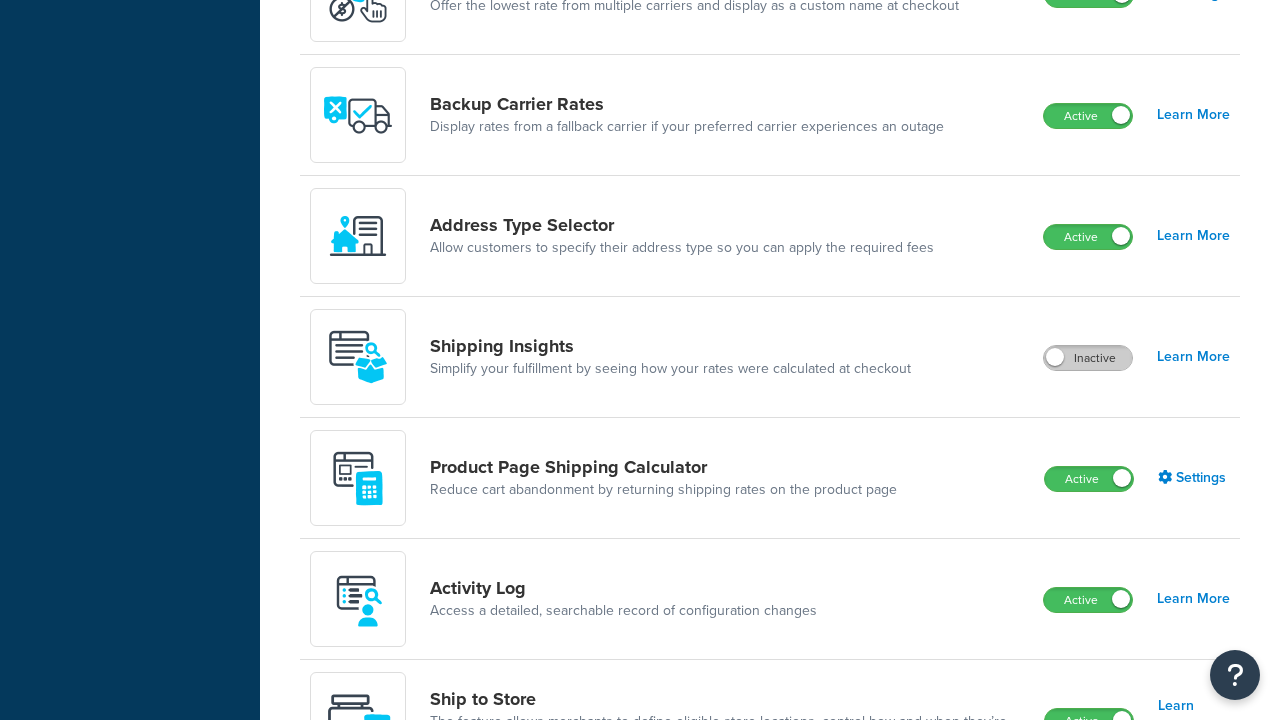 scroll, scrollTop: 0, scrollLeft: 0, axis: both 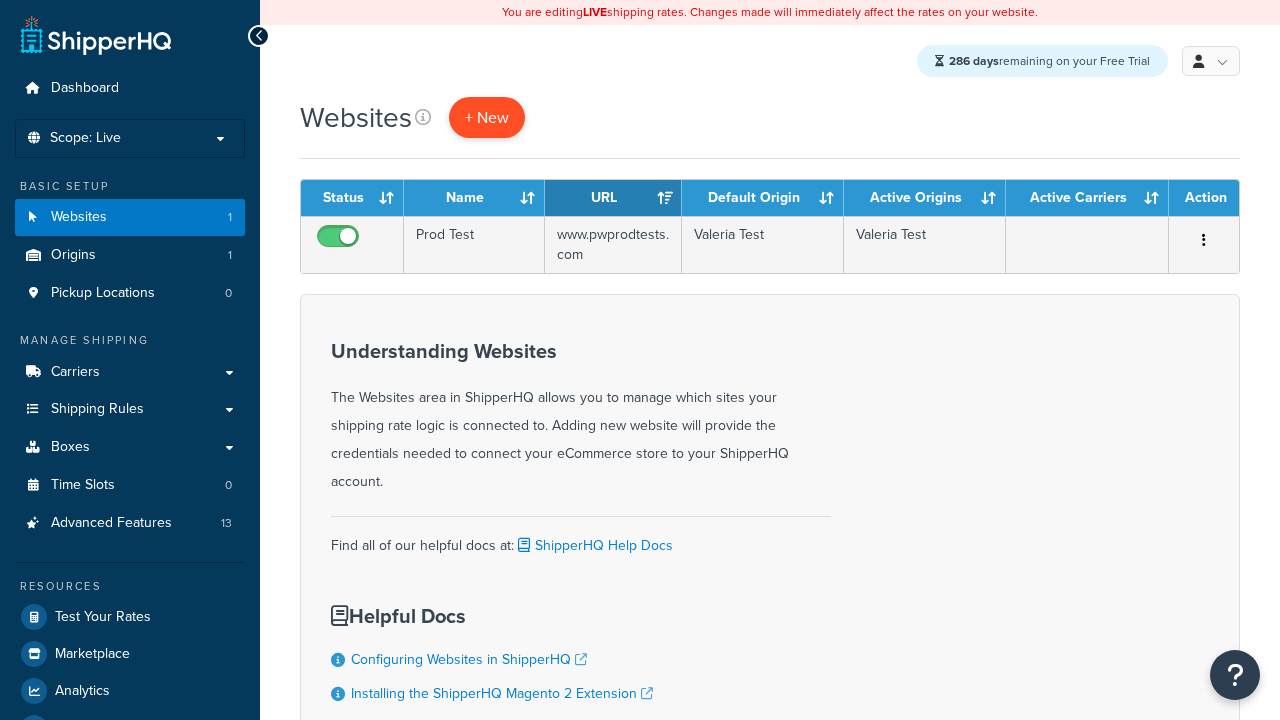 click on "+ New" at bounding box center [487, 117] 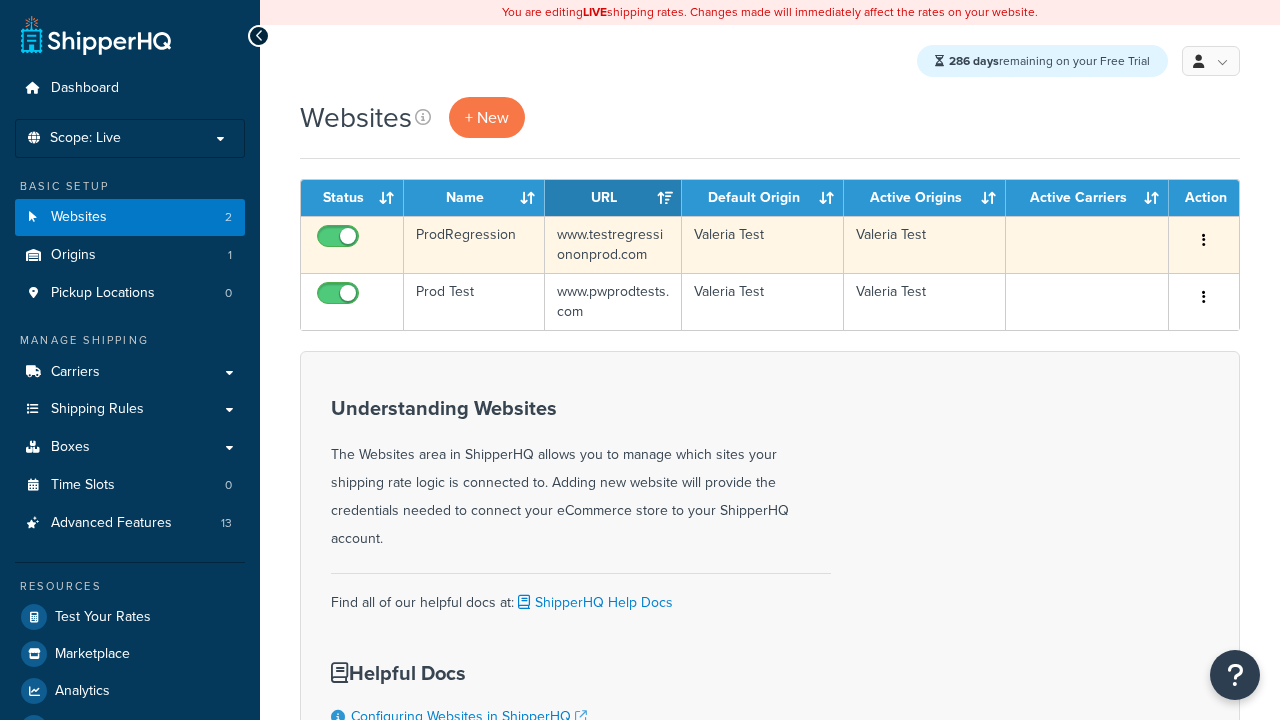 click at bounding box center (1204, 240) 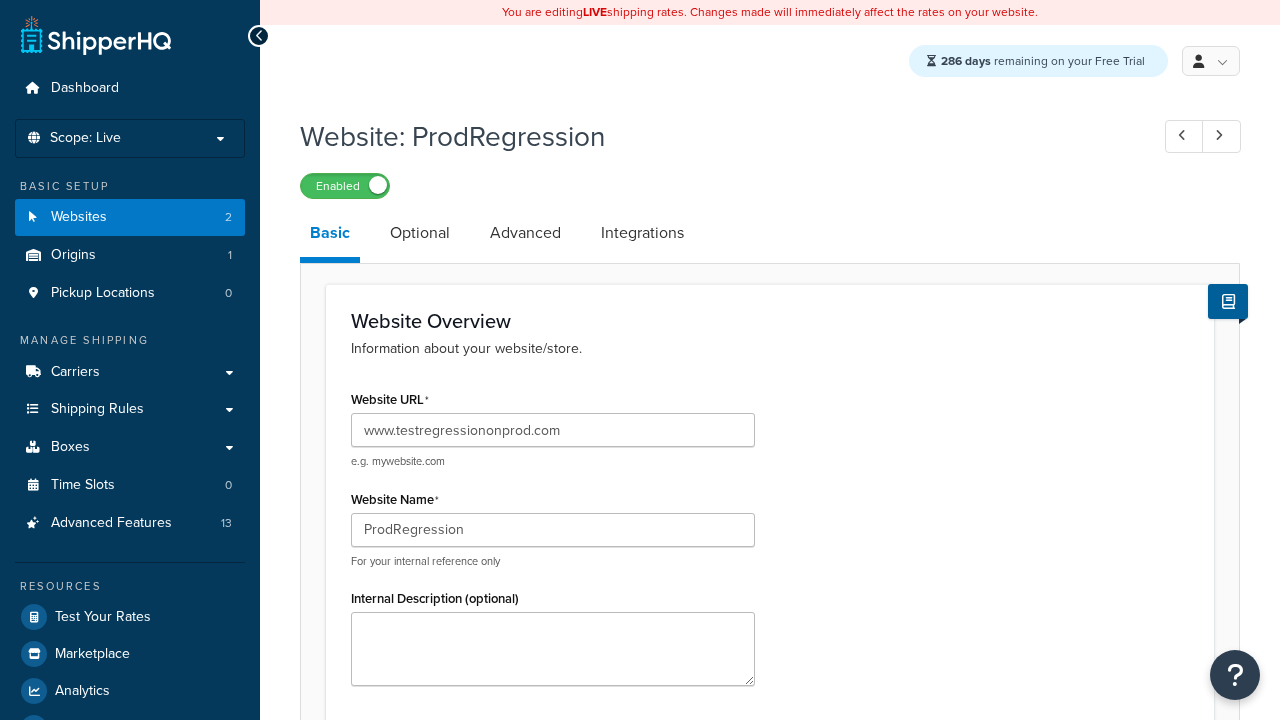 scroll, scrollTop: 0, scrollLeft: 0, axis: both 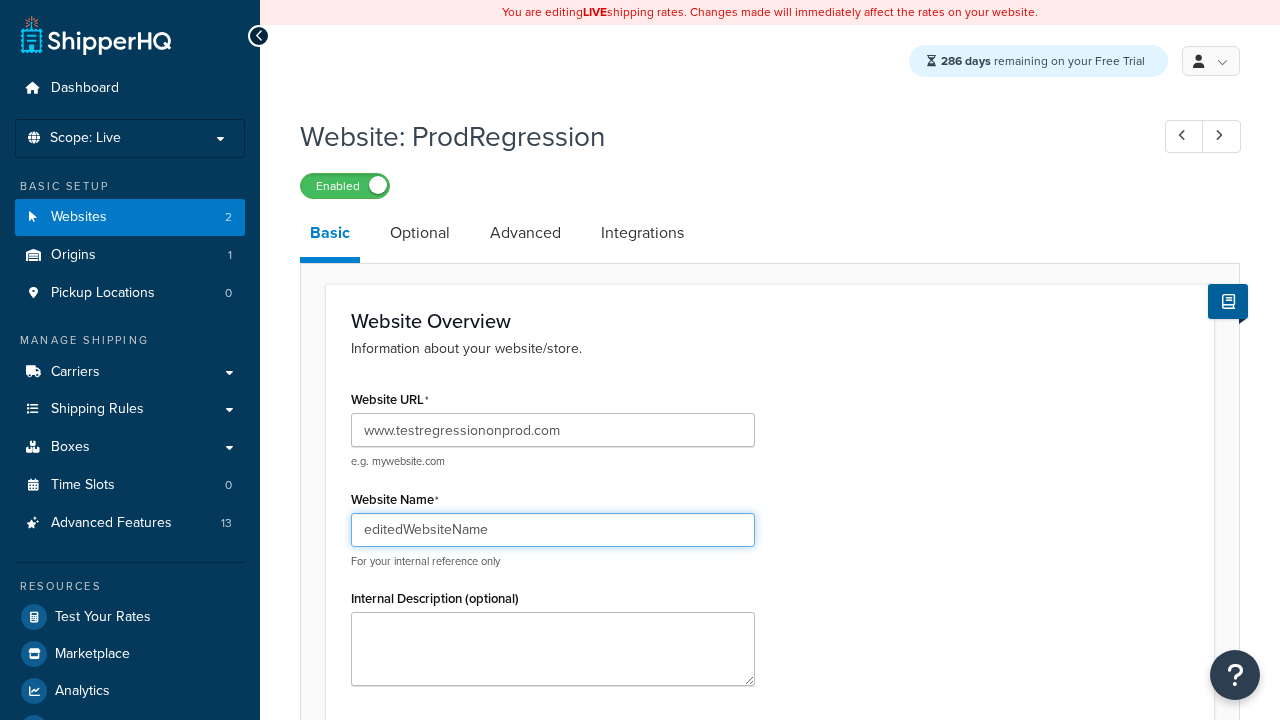 type on "editedWebsiteName" 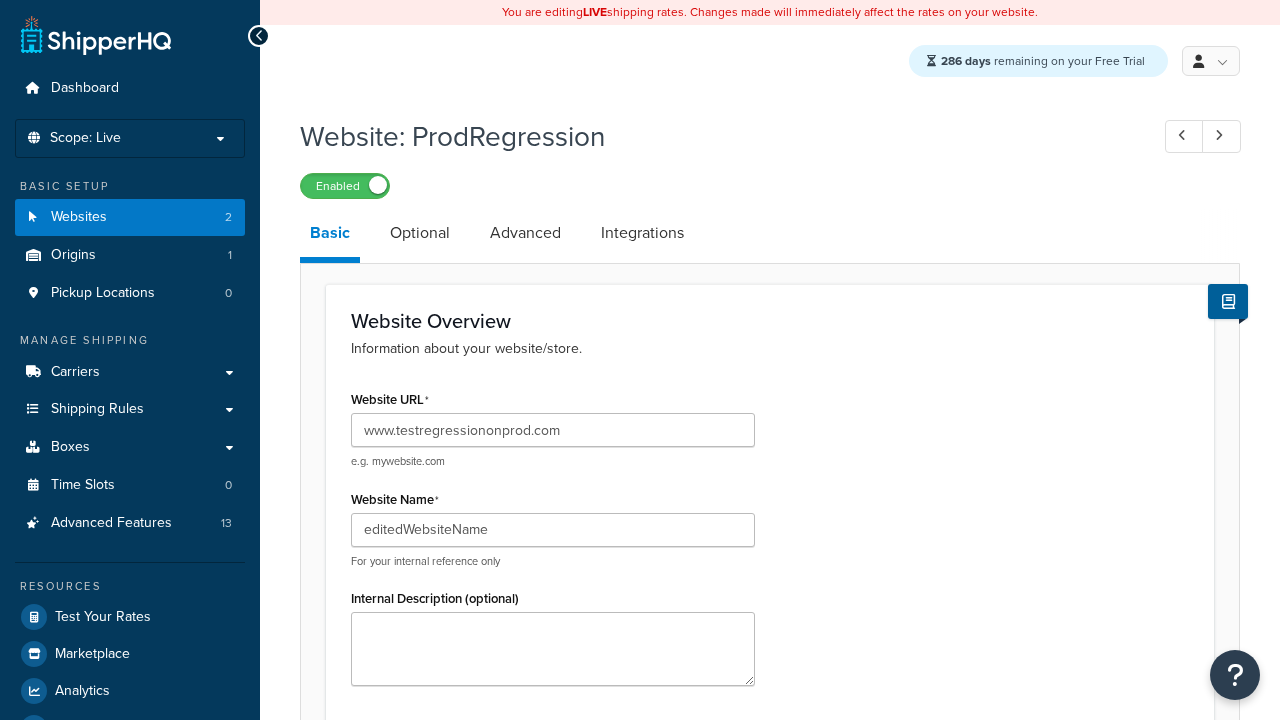 click on "Save" at bounding box center [759, 1297] 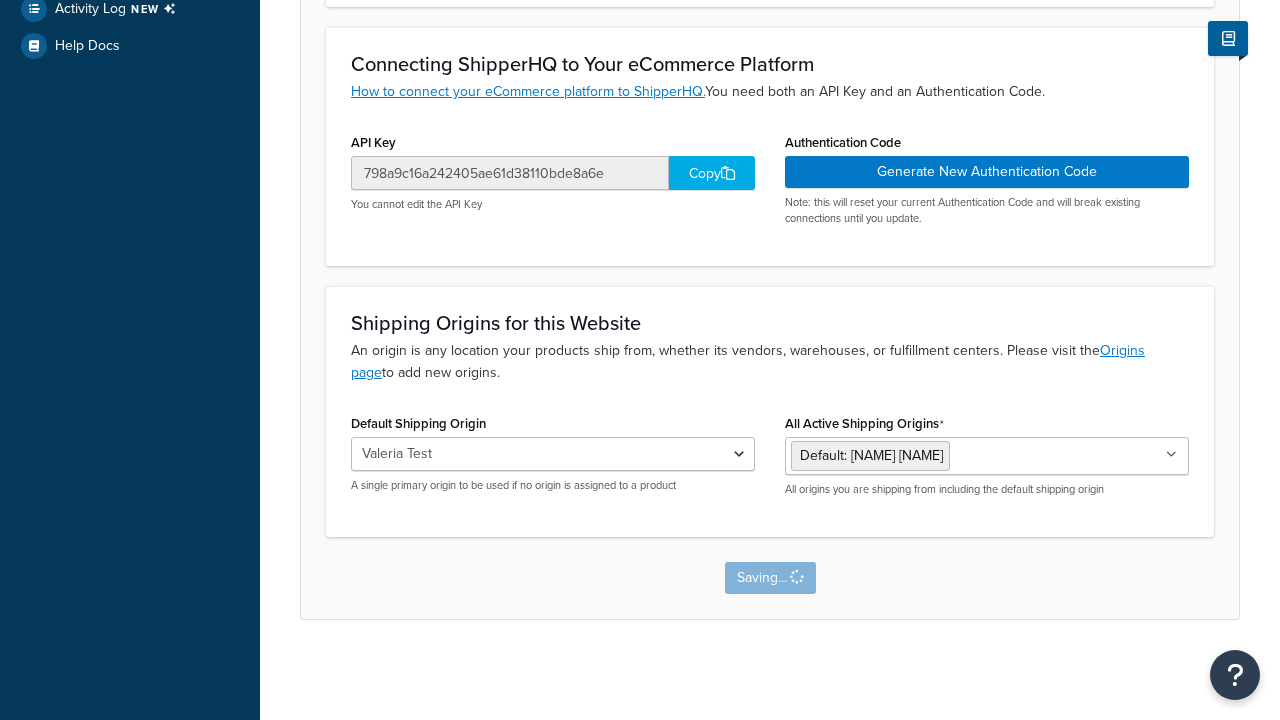 scroll, scrollTop: 0, scrollLeft: 0, axis: both 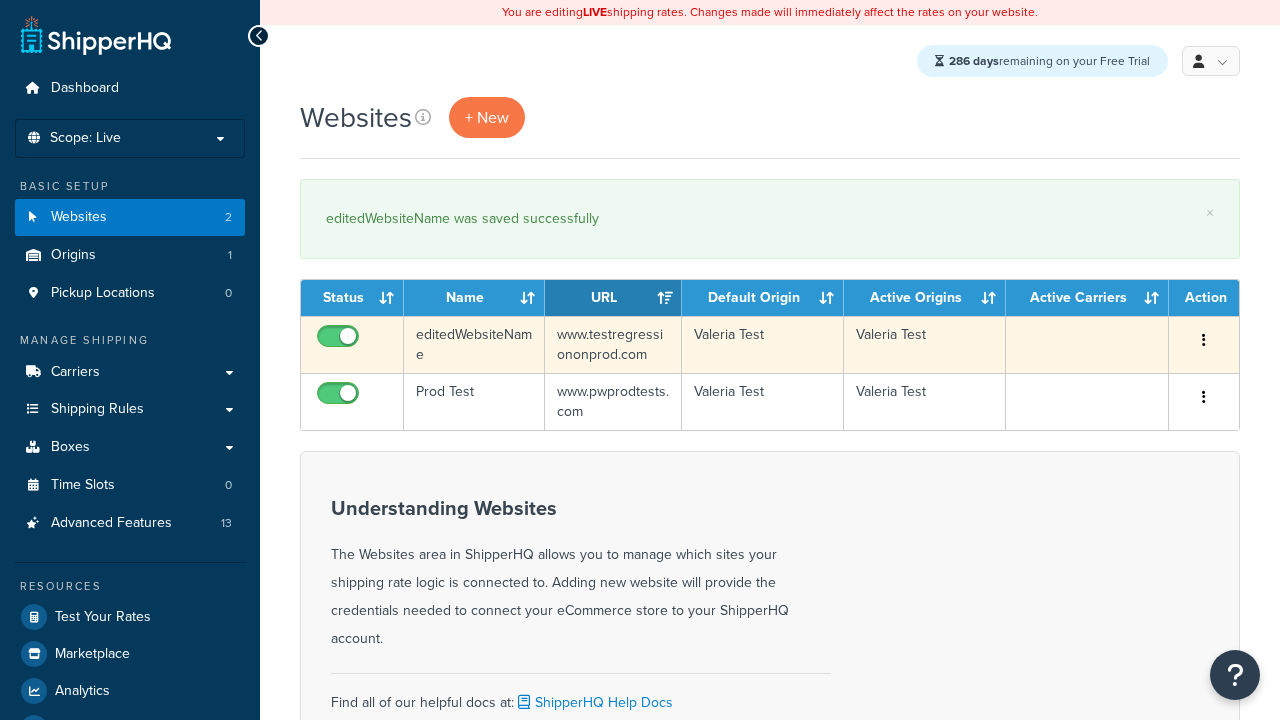 click at bounding box center [1204, 340] 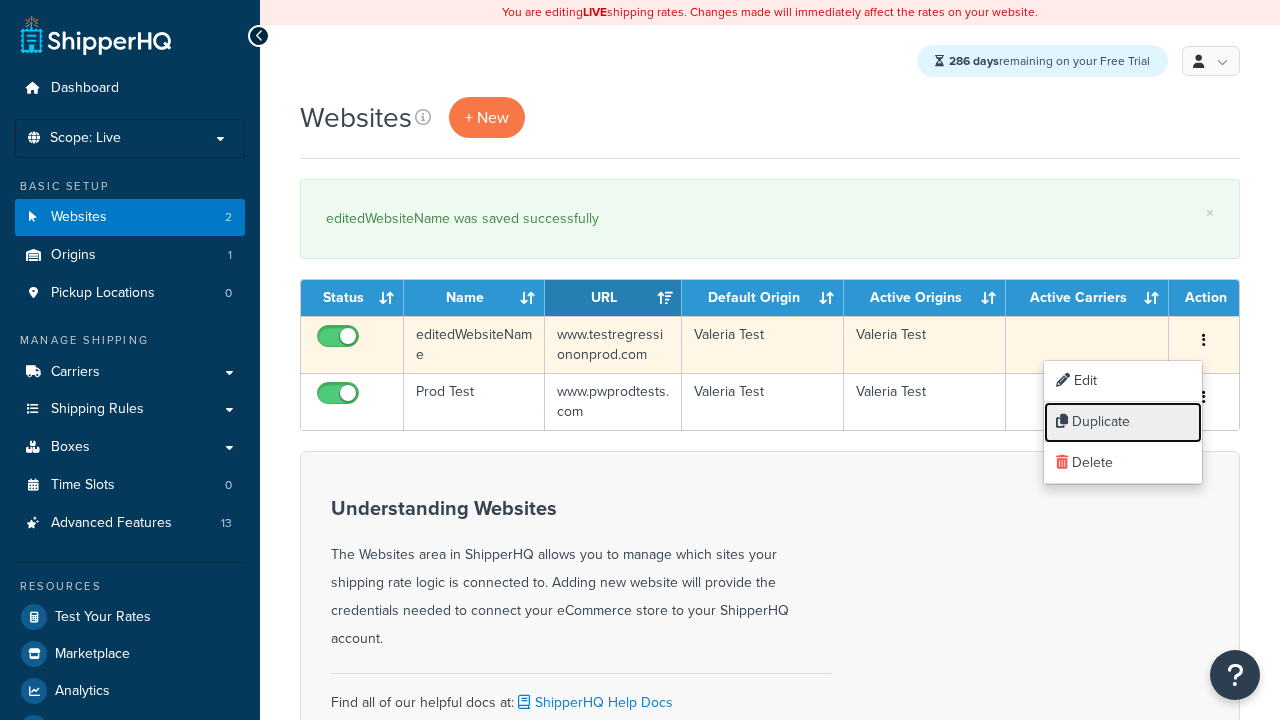 scroll, scrollTop: 0, scrollLeft: 0, axis: both 